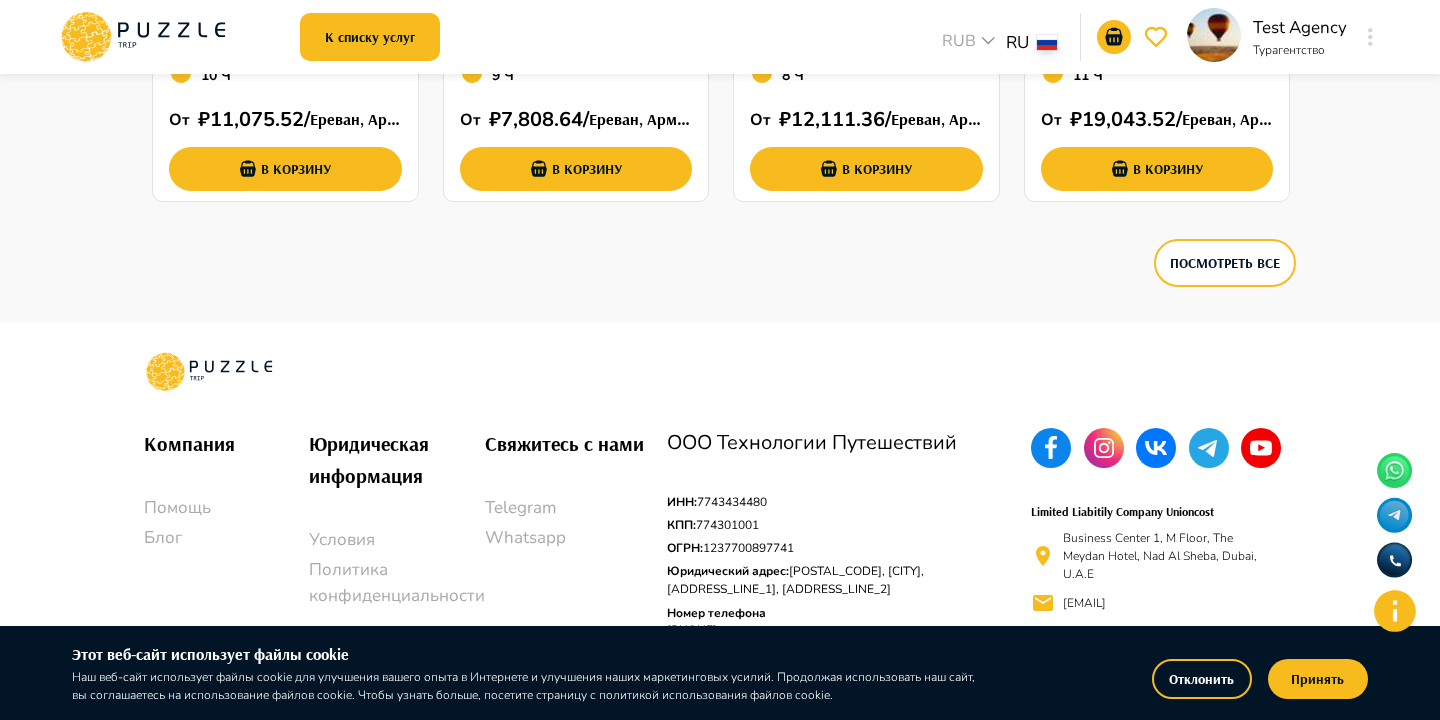 scroll, scrollTop: 3137, scrollLeft: 0, axis: vertical 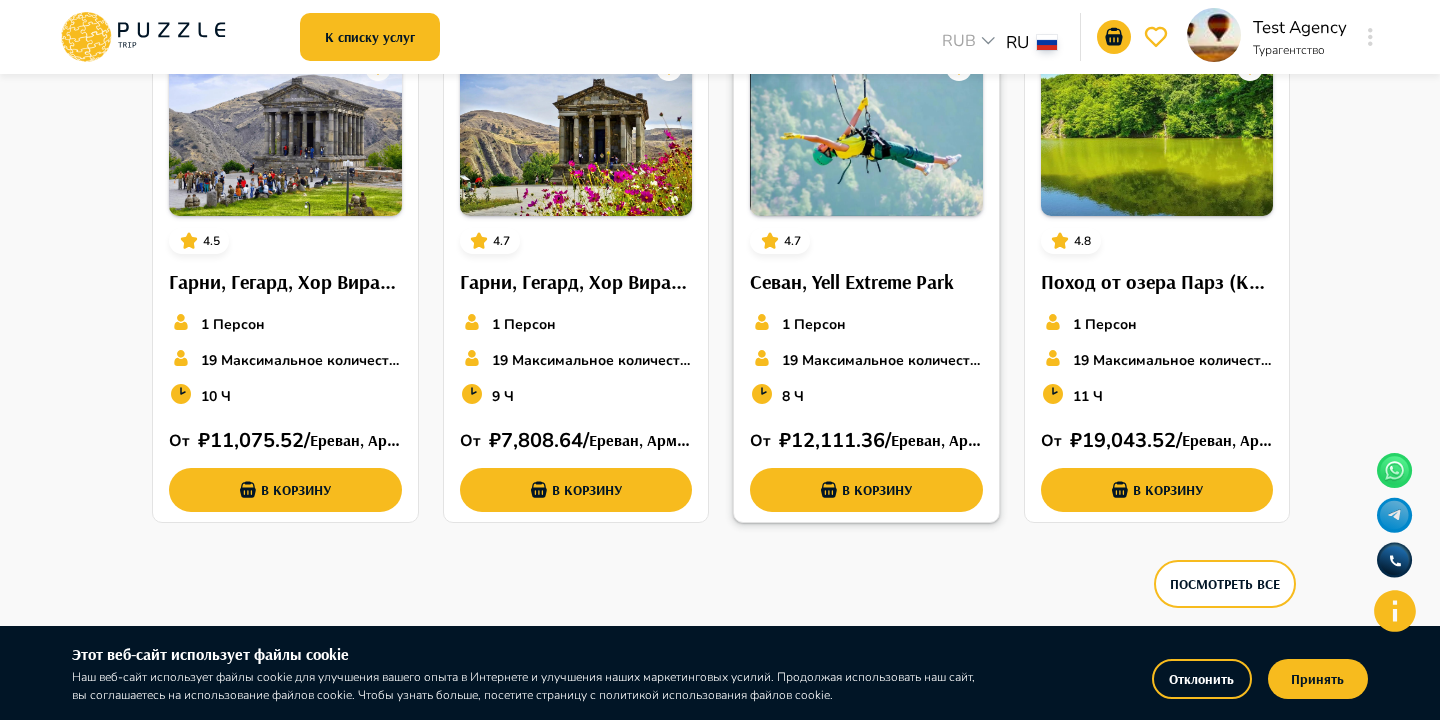 click on "4.7 Севан, Yell Extreme Park 1 Персон 19 Максимальное количество мест 8 Ч  От     ₽ 12,111.36 /  Ереван, Армения В корзину" at bounding box center [866, 279] 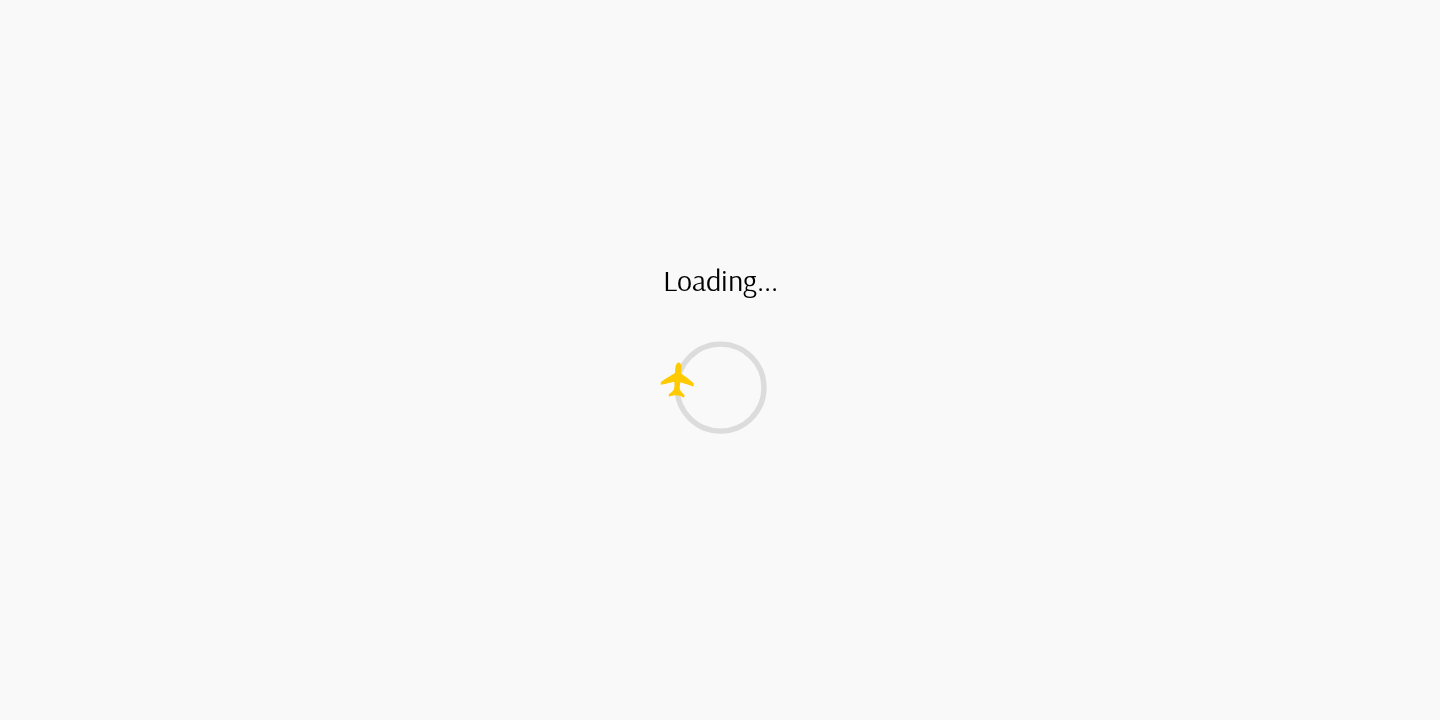 scroll, scrollTop: 0, scrollLeft: 0, axis: both 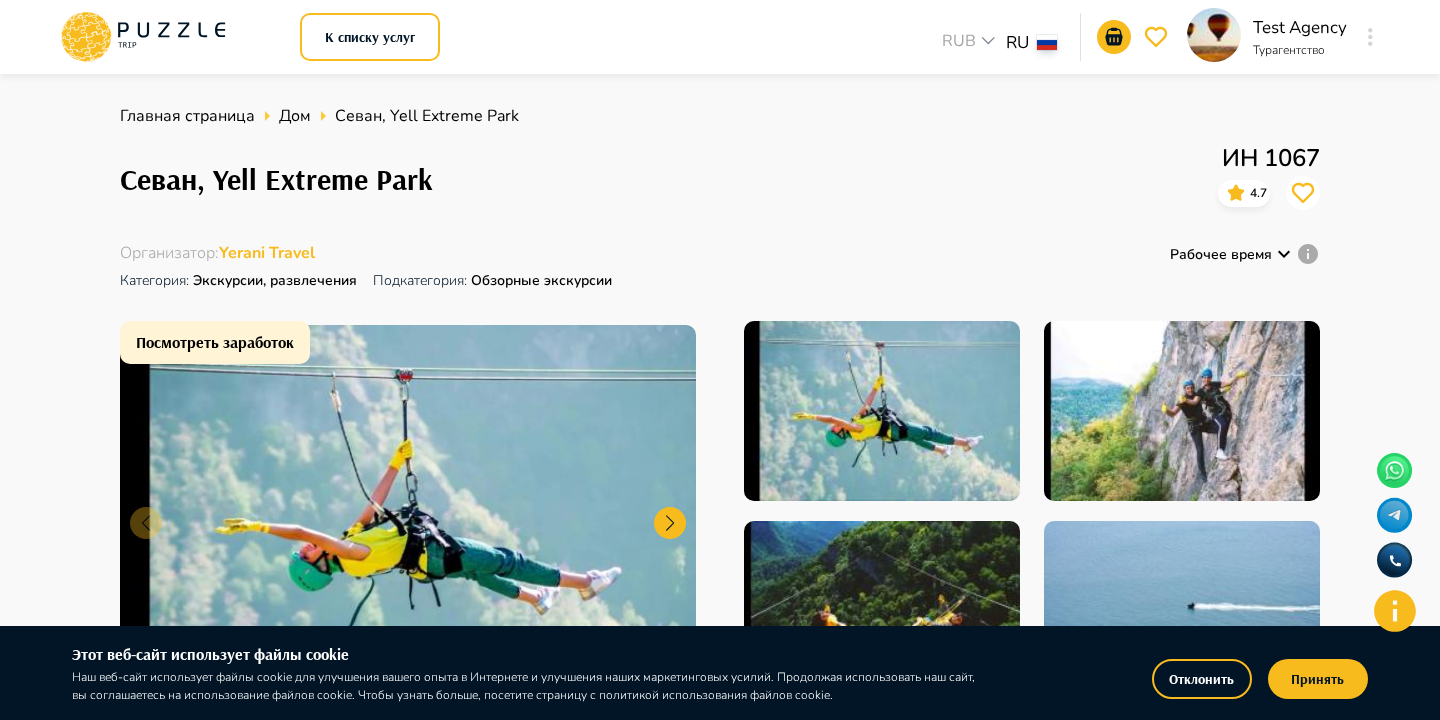 click on "4.7" at bounding box center [1258, 193] 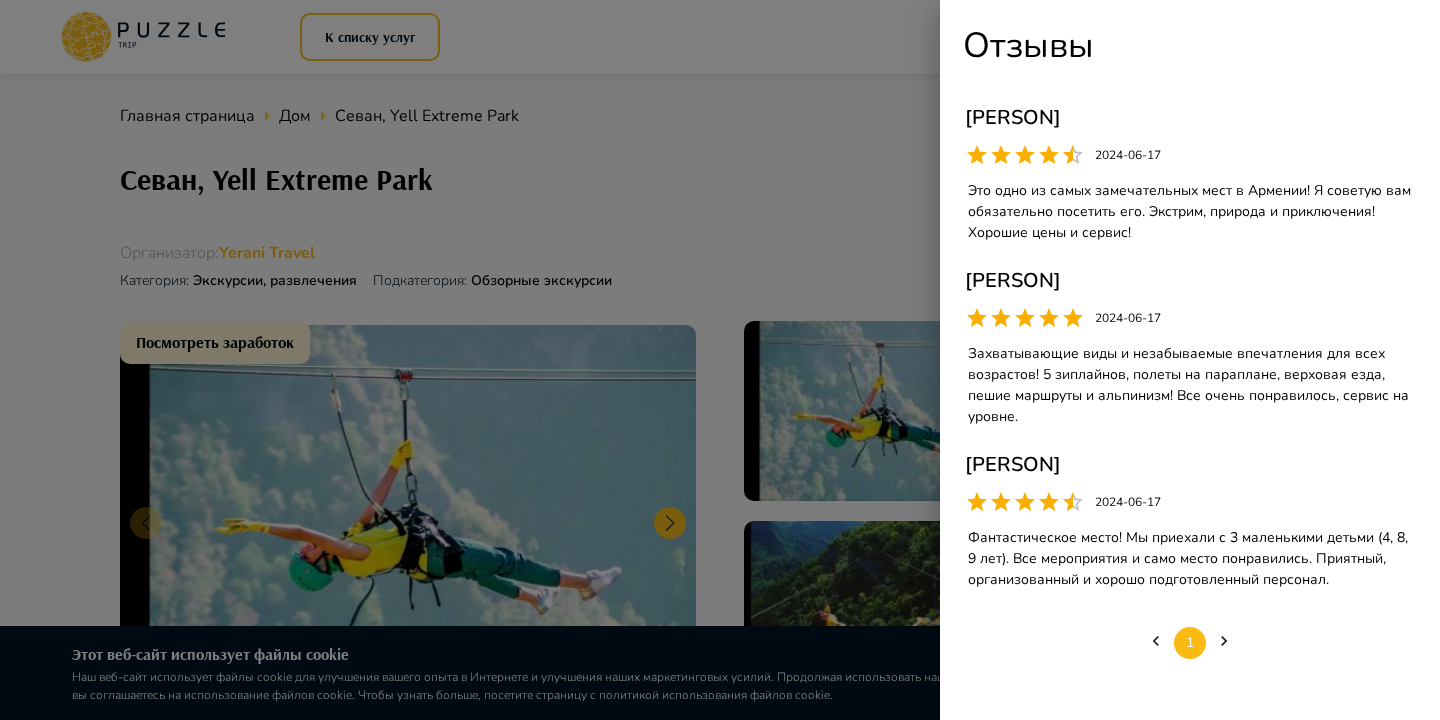 click at bounding box center [720, 360] 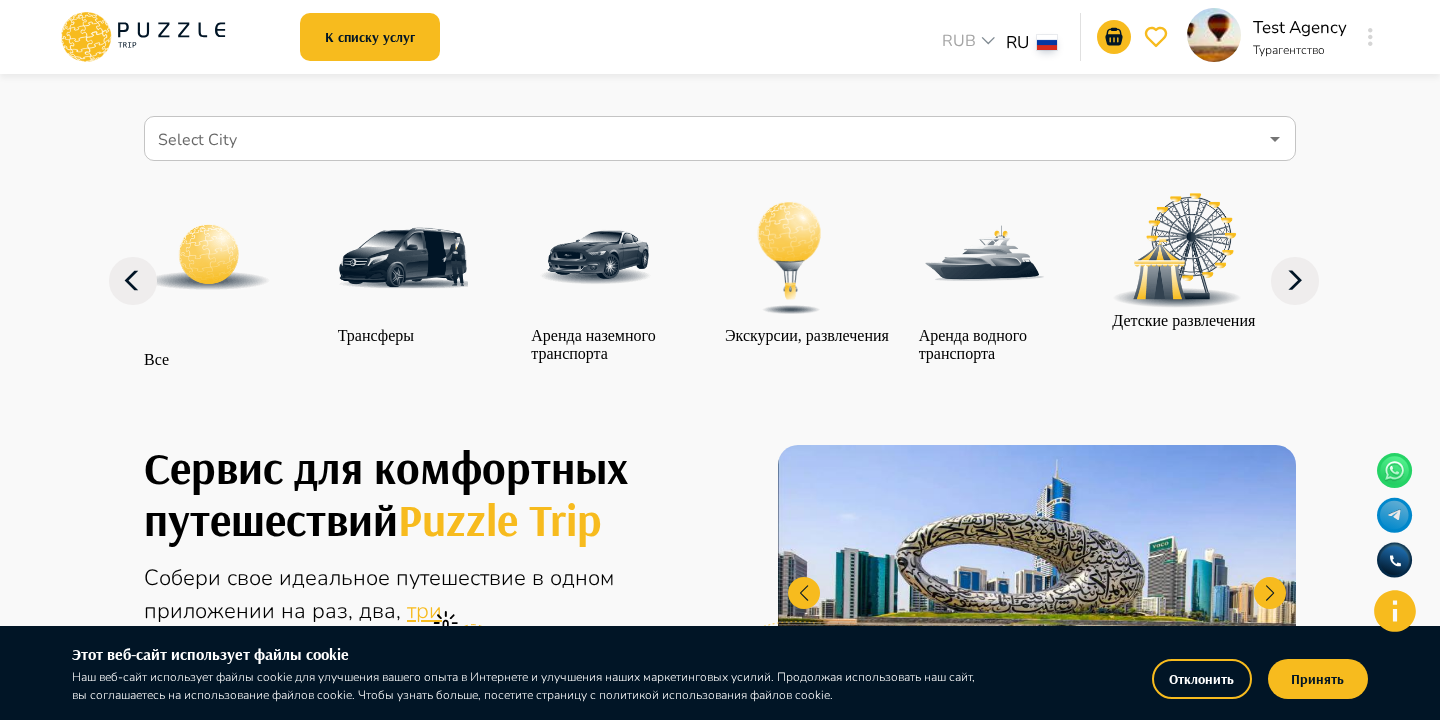 scroll, scrollTop: 96, scrollLeft: 0, axis: vertical 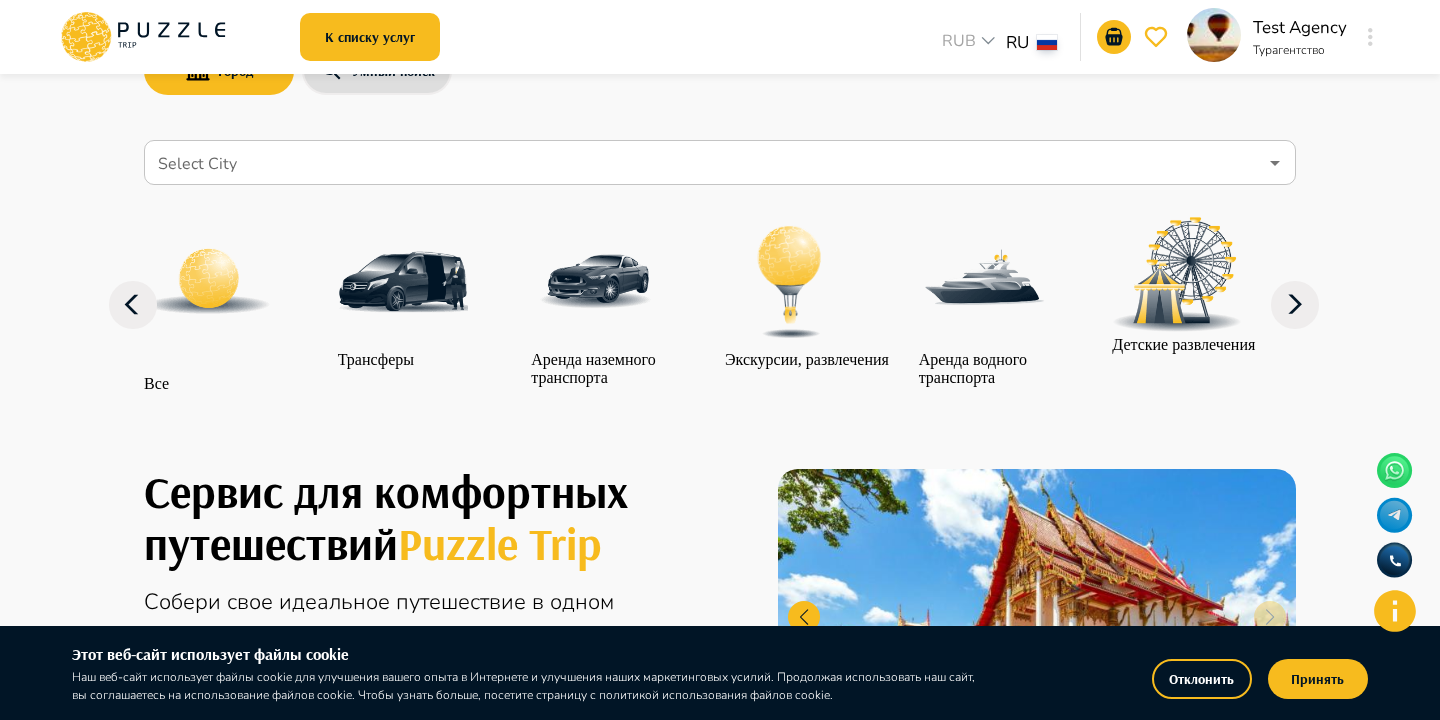 click 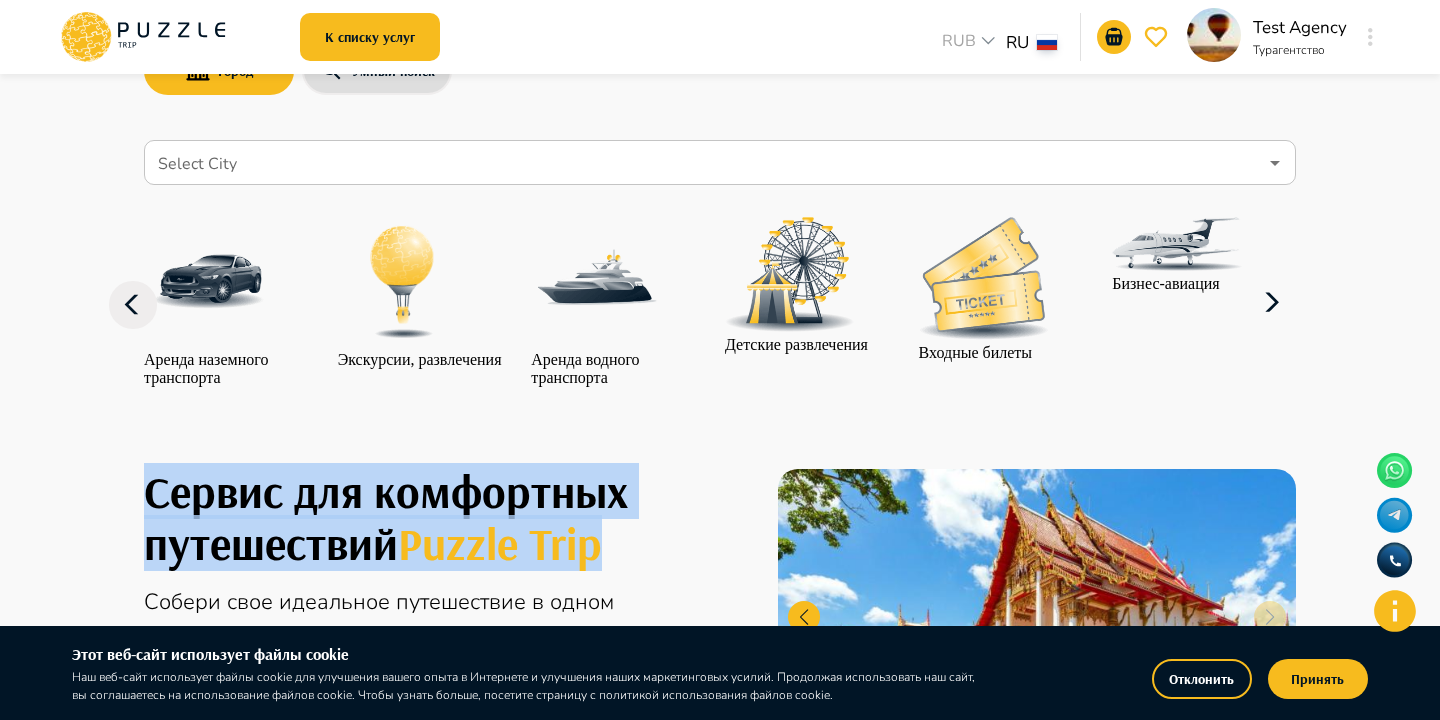 click 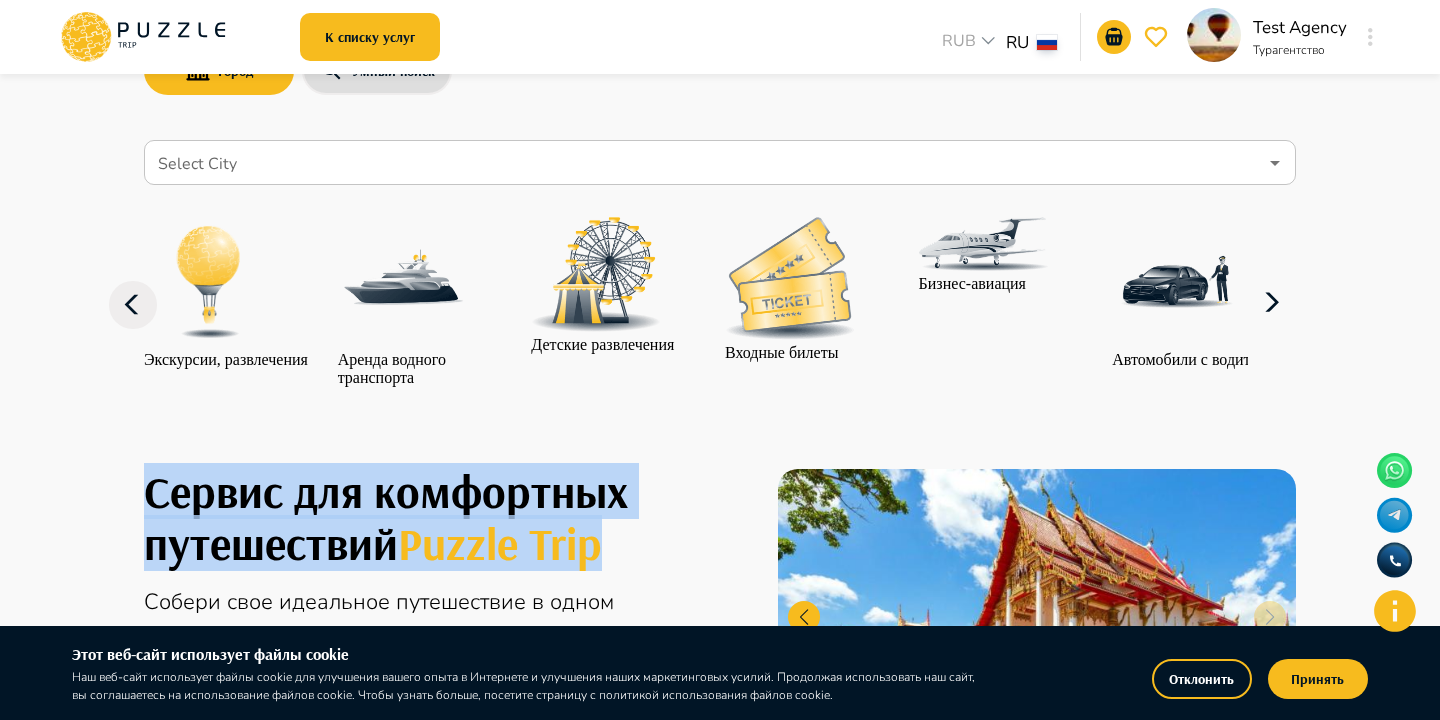 click 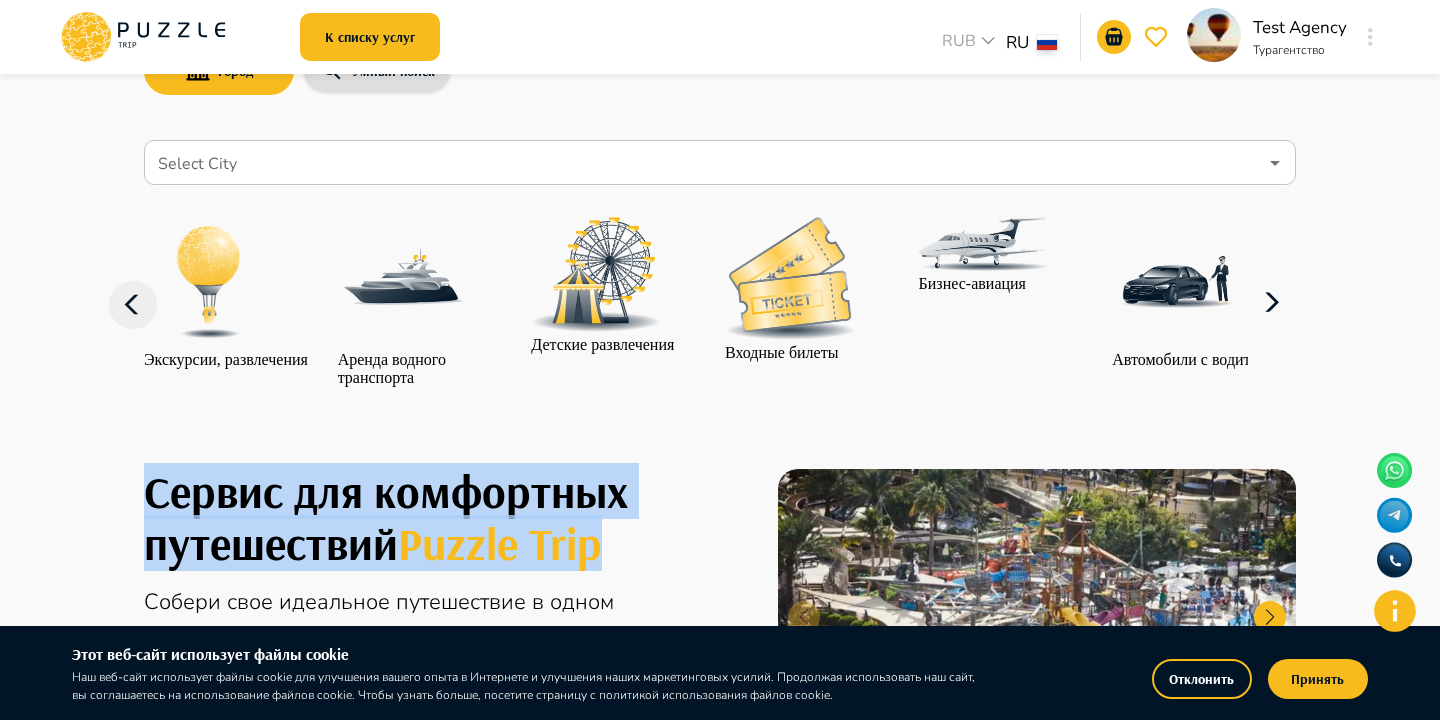 click at bounding box center (1177, 282) 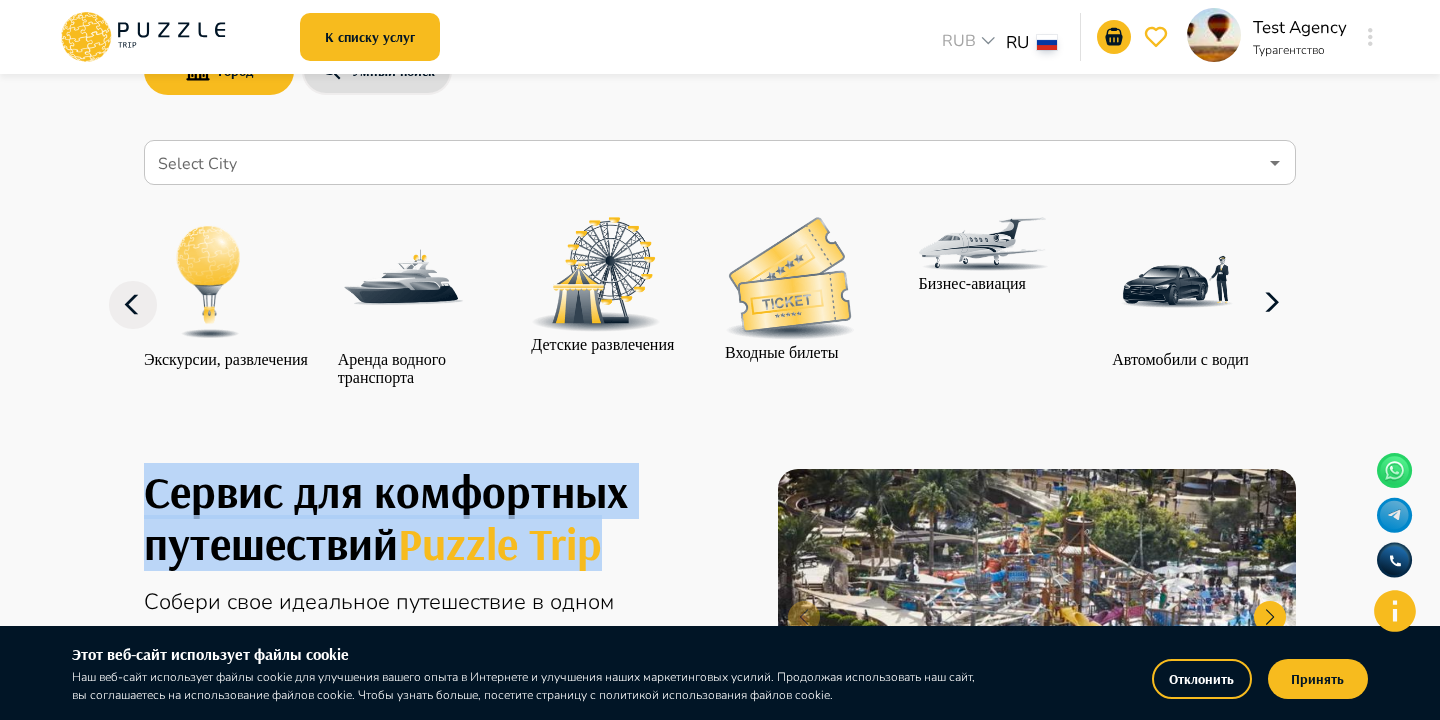 scroll, scrollTop: 0, scrollLeft: 0, axis: both 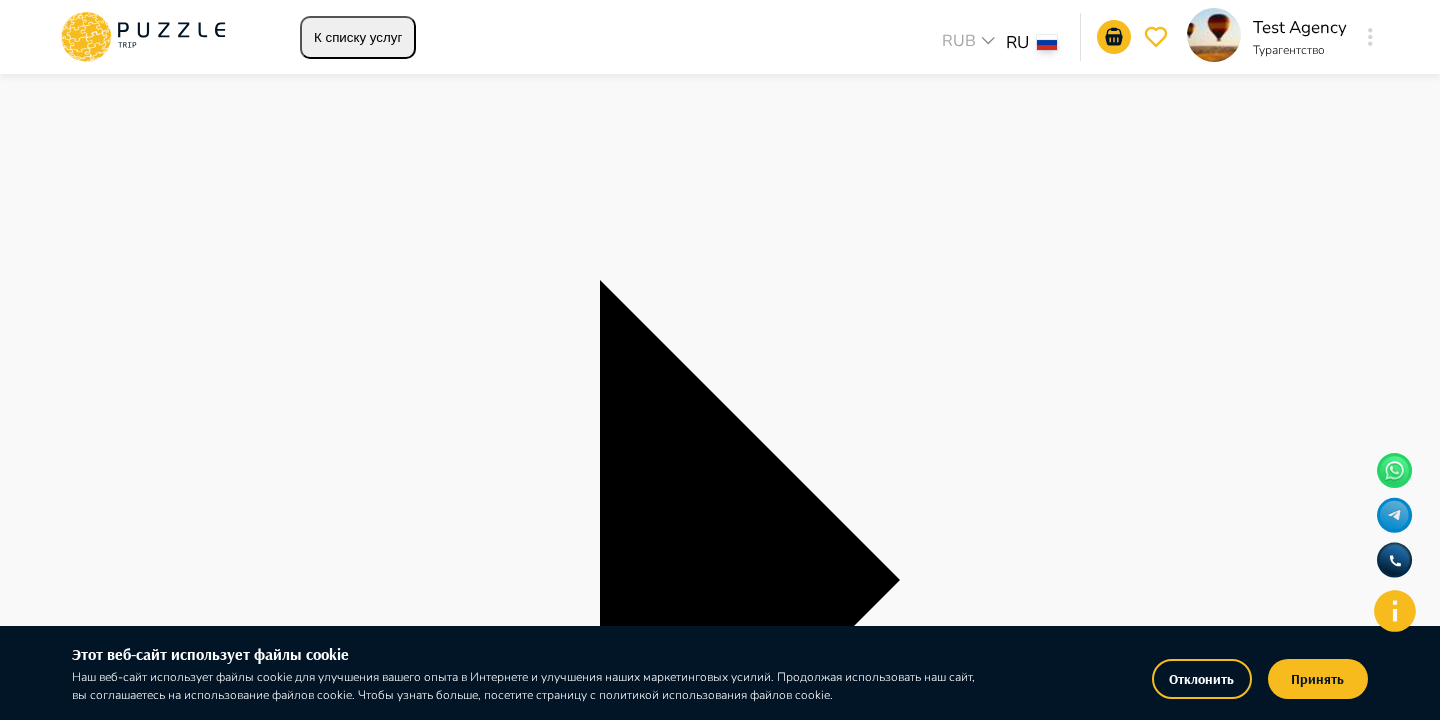 click on "Все" at bounding box center (88, 2966) 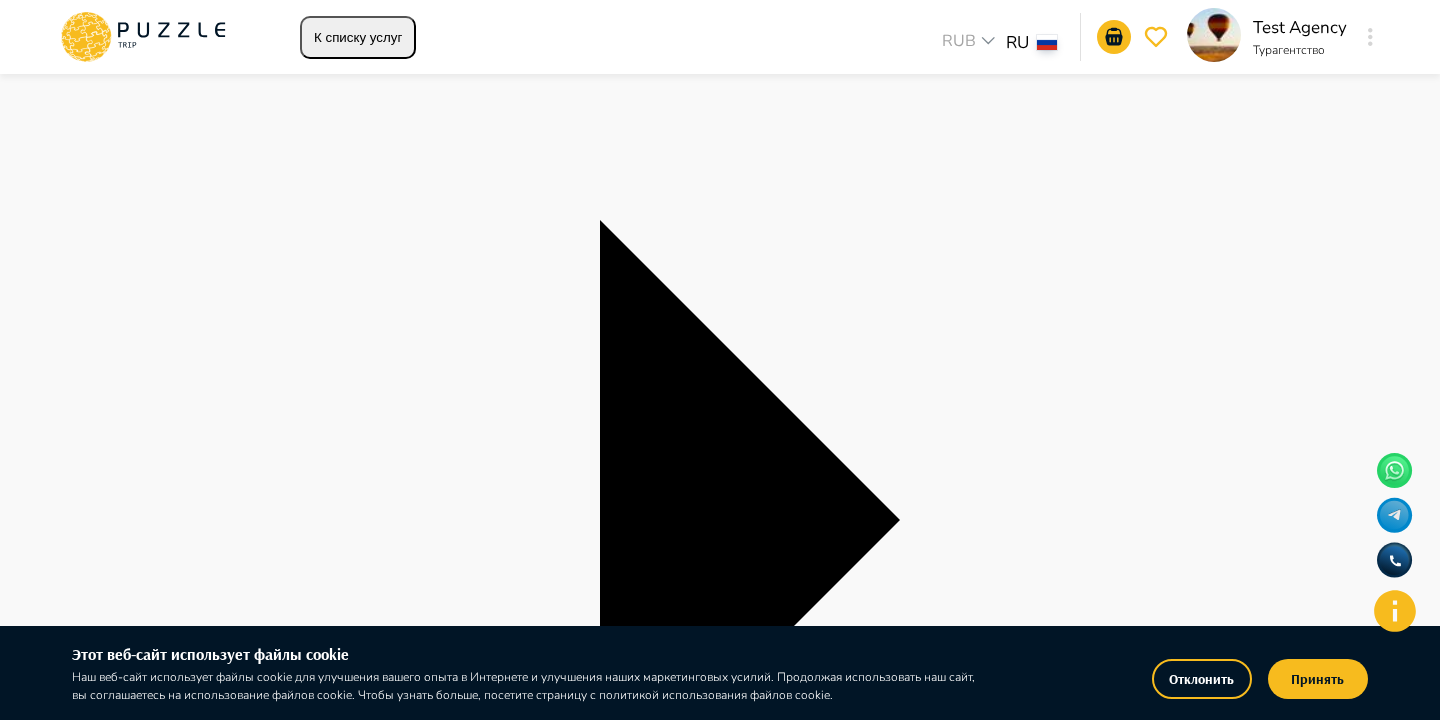 scroll, scrollTop: 331, scrollLeft: 0, axis: vertical 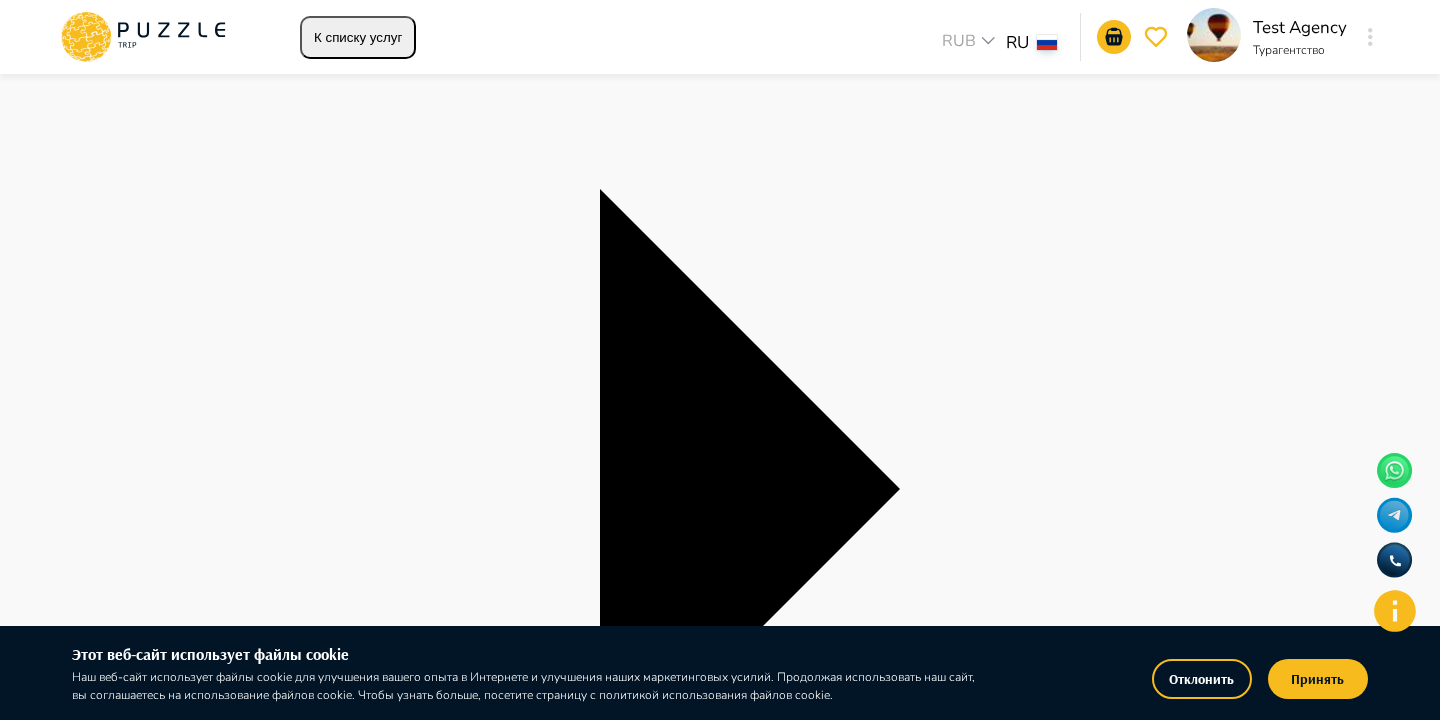click on "**********" at bounding box center (720, 2977) 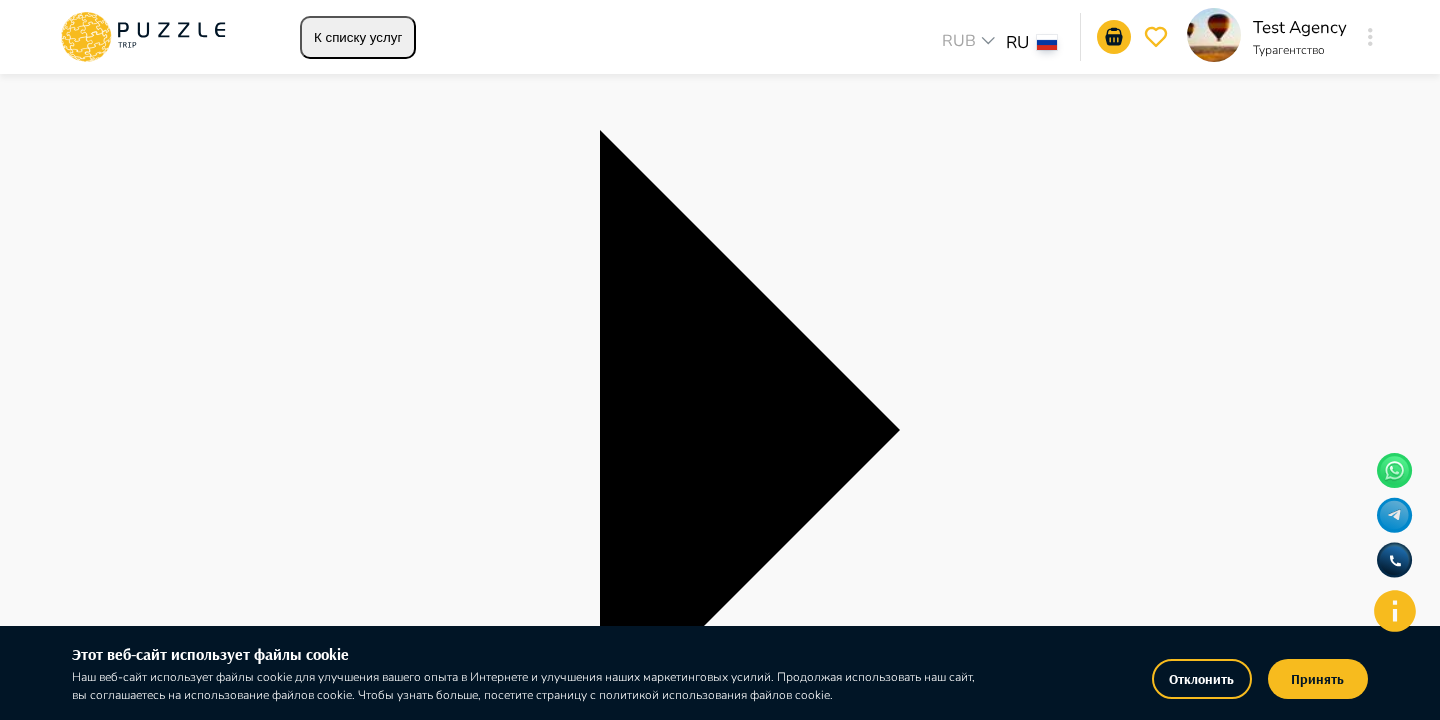scroll, scrollTop: 413, scrollLeft: 0, axis: vertical 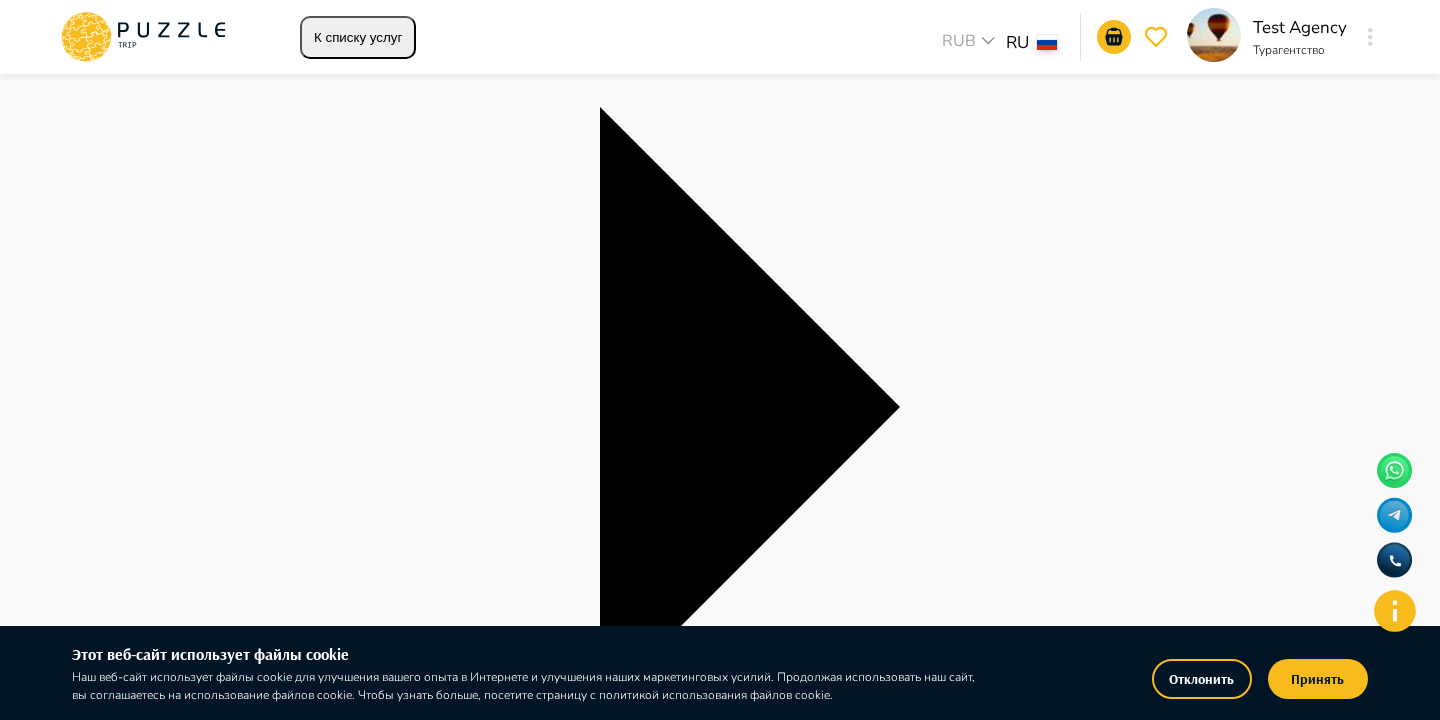 click at bounding box center [701, 3167] 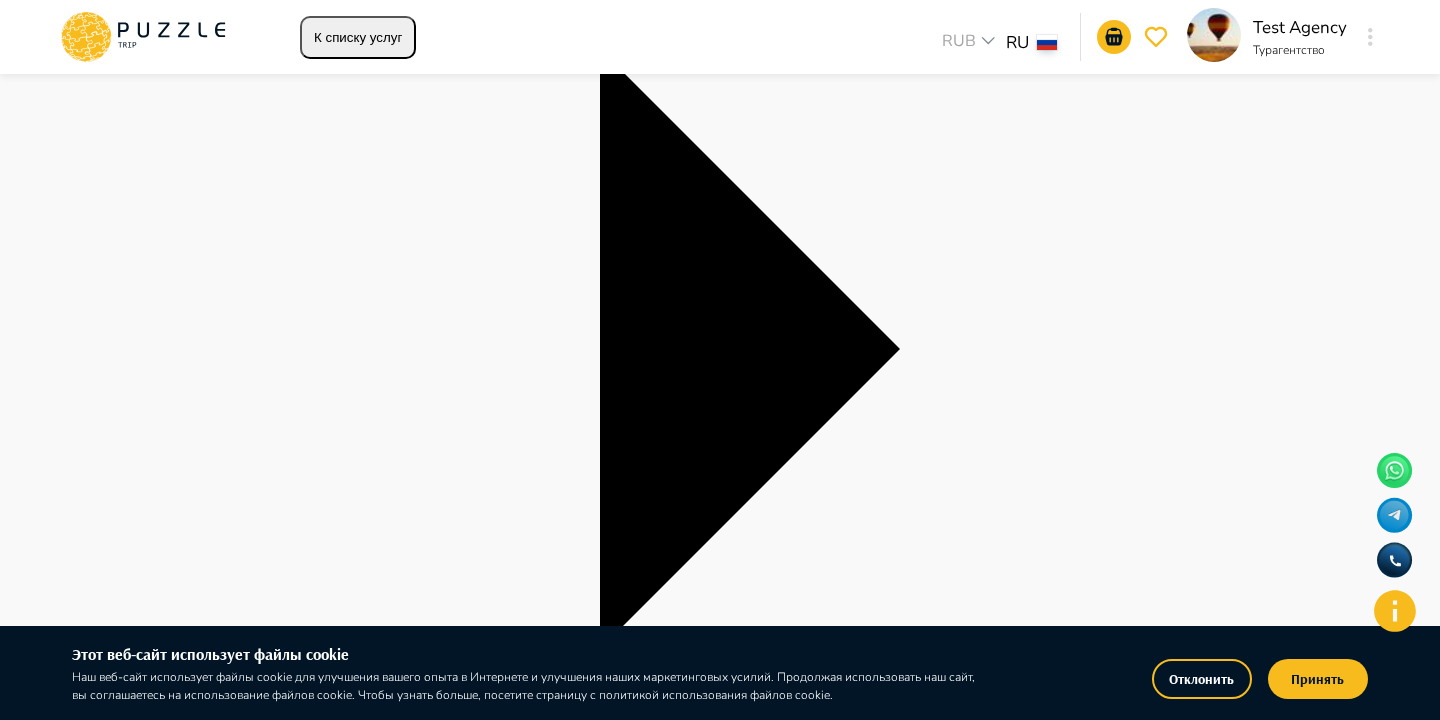 scroll, scrollTop: 478, scrollLeft: 0, axis: vertical 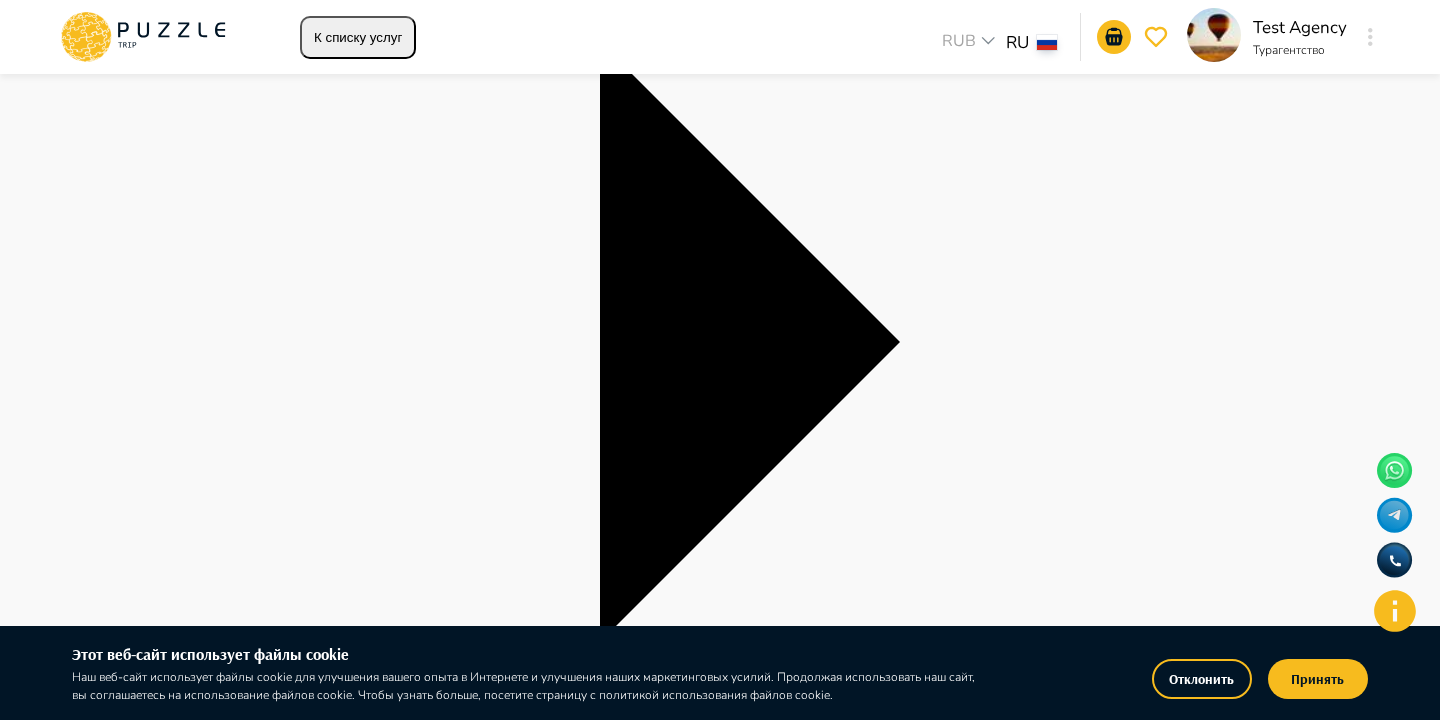 click on "Найти" at bounding box center [21, 3472] 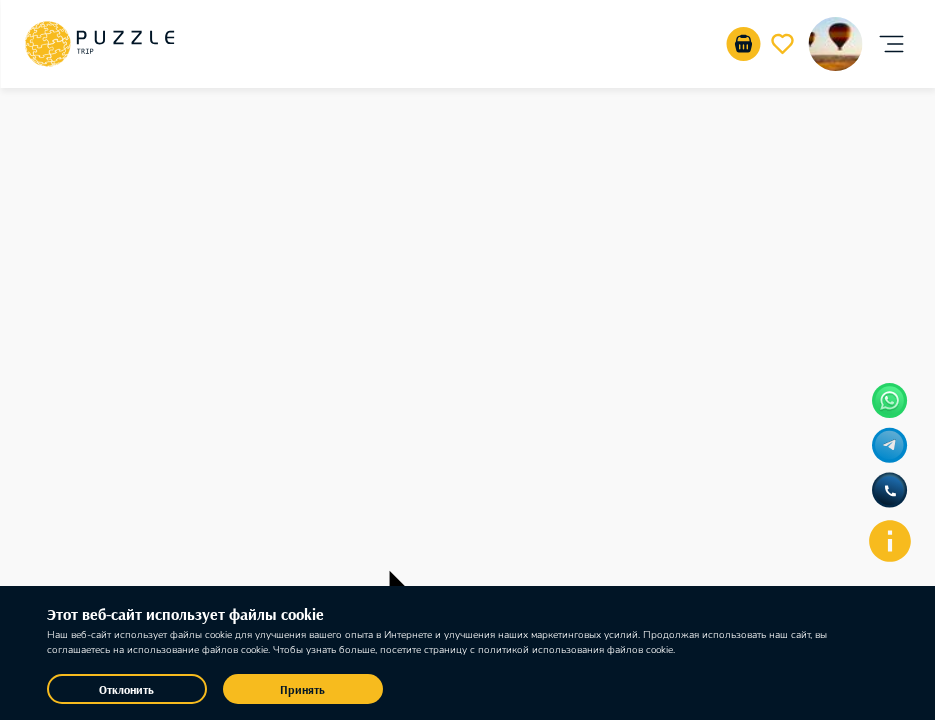scroll, scrollTop: 784, scrollLeft: 0, axis: vertical 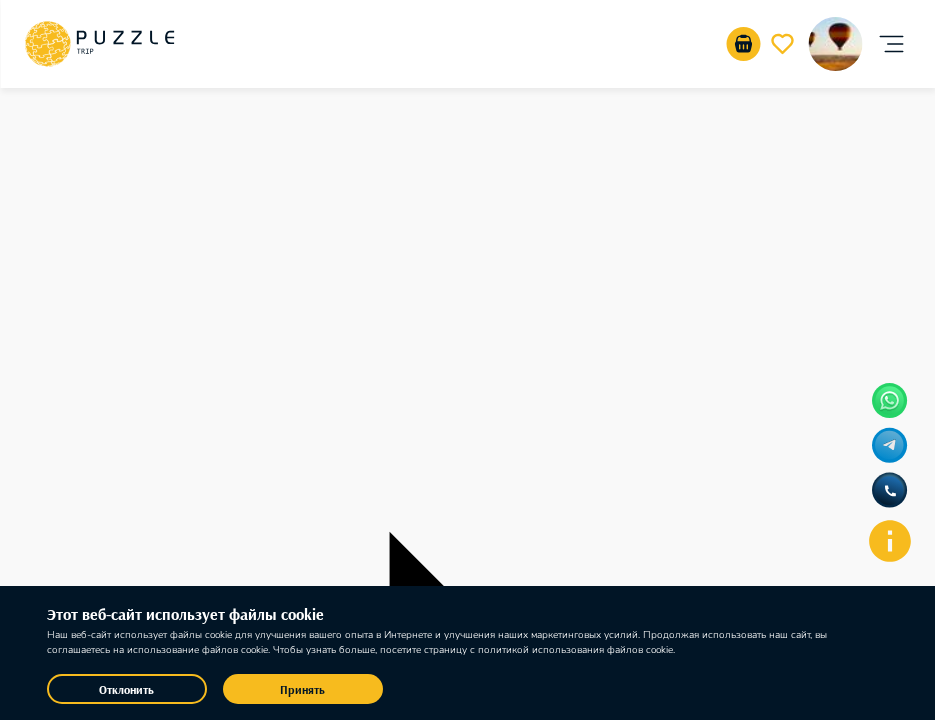 click on "Найти" at bounding box center [467, 2160] 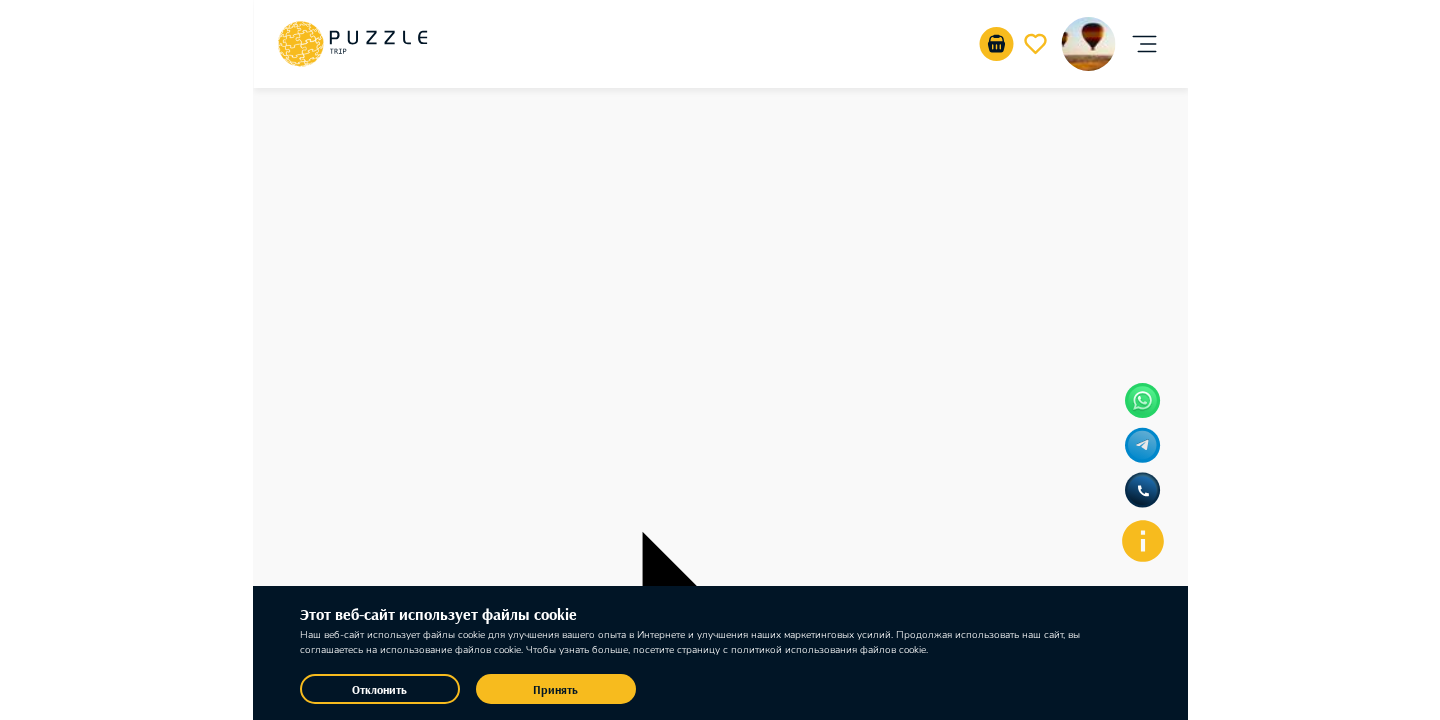 scroll, scrollTop: 802, scrollLeft: 0, axis: vertical 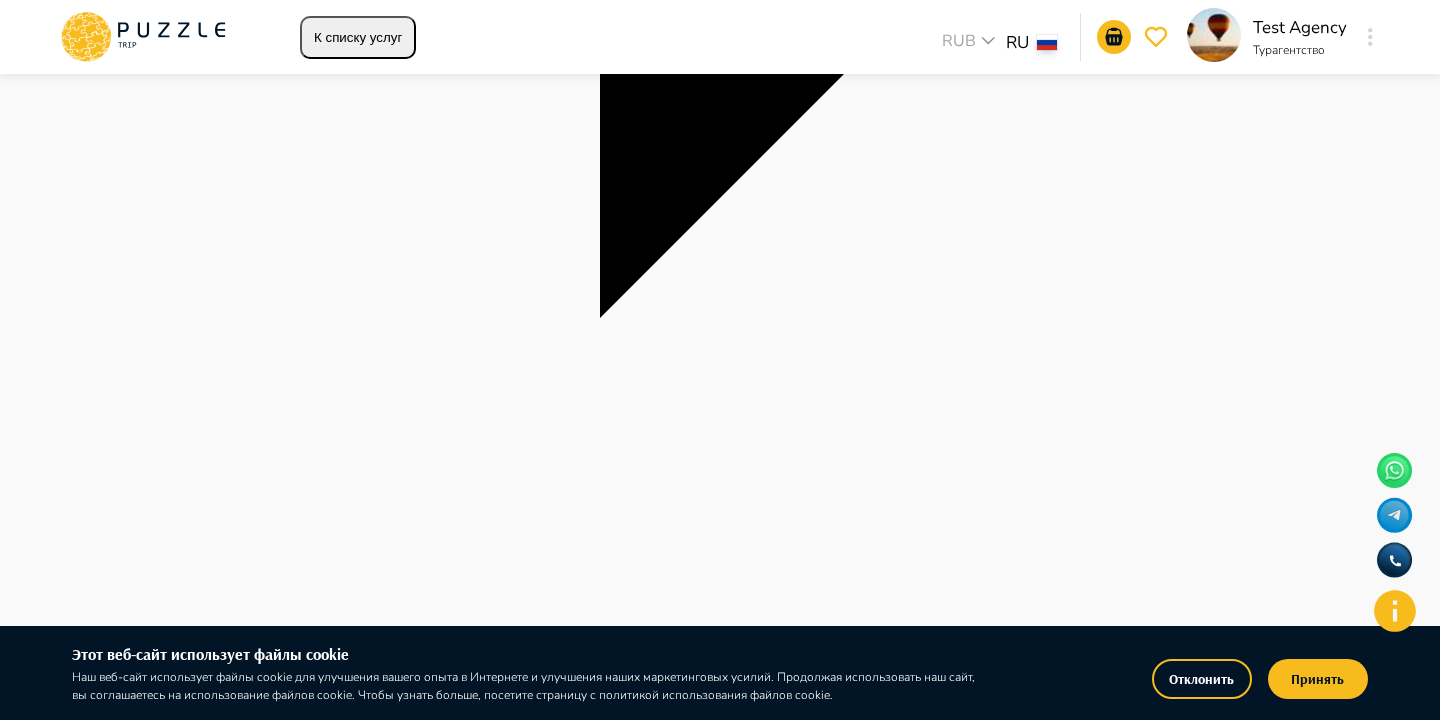 type on "*" 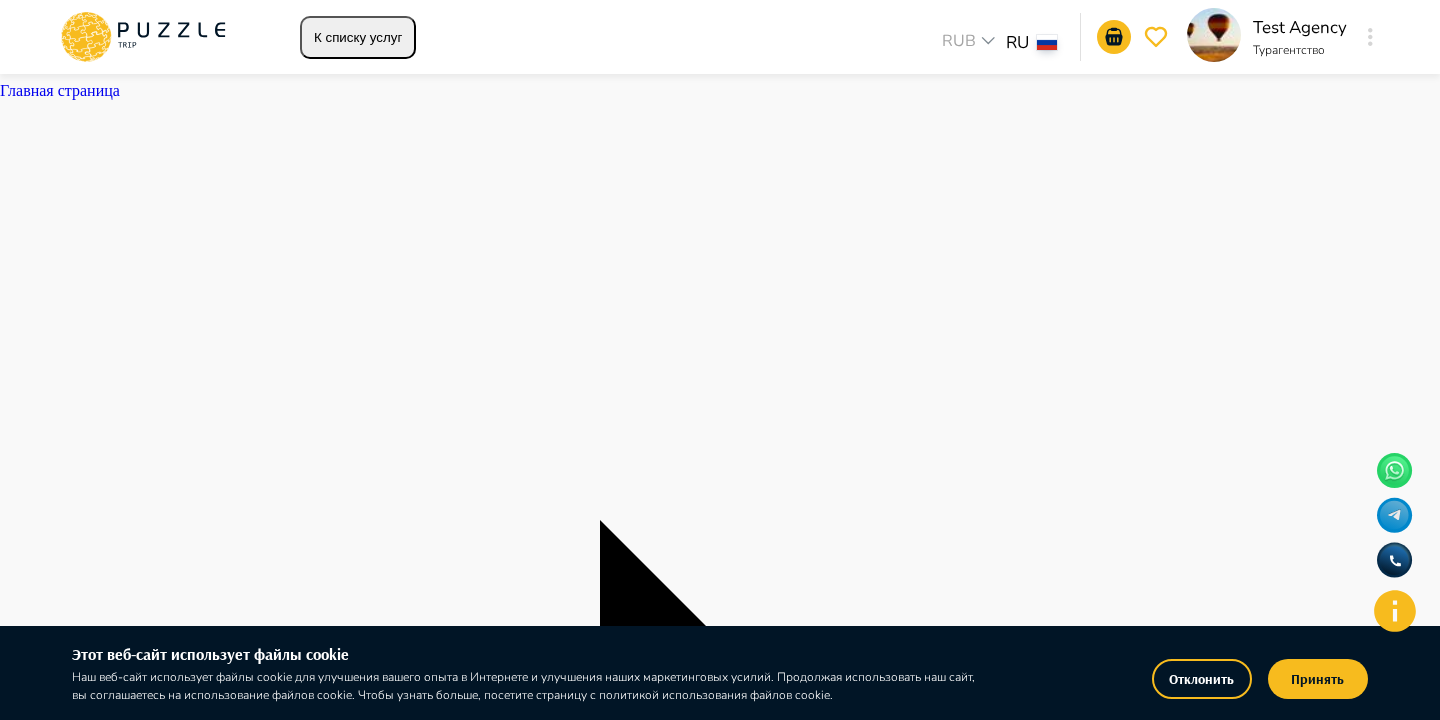 click at bounding box center (1370, 37) 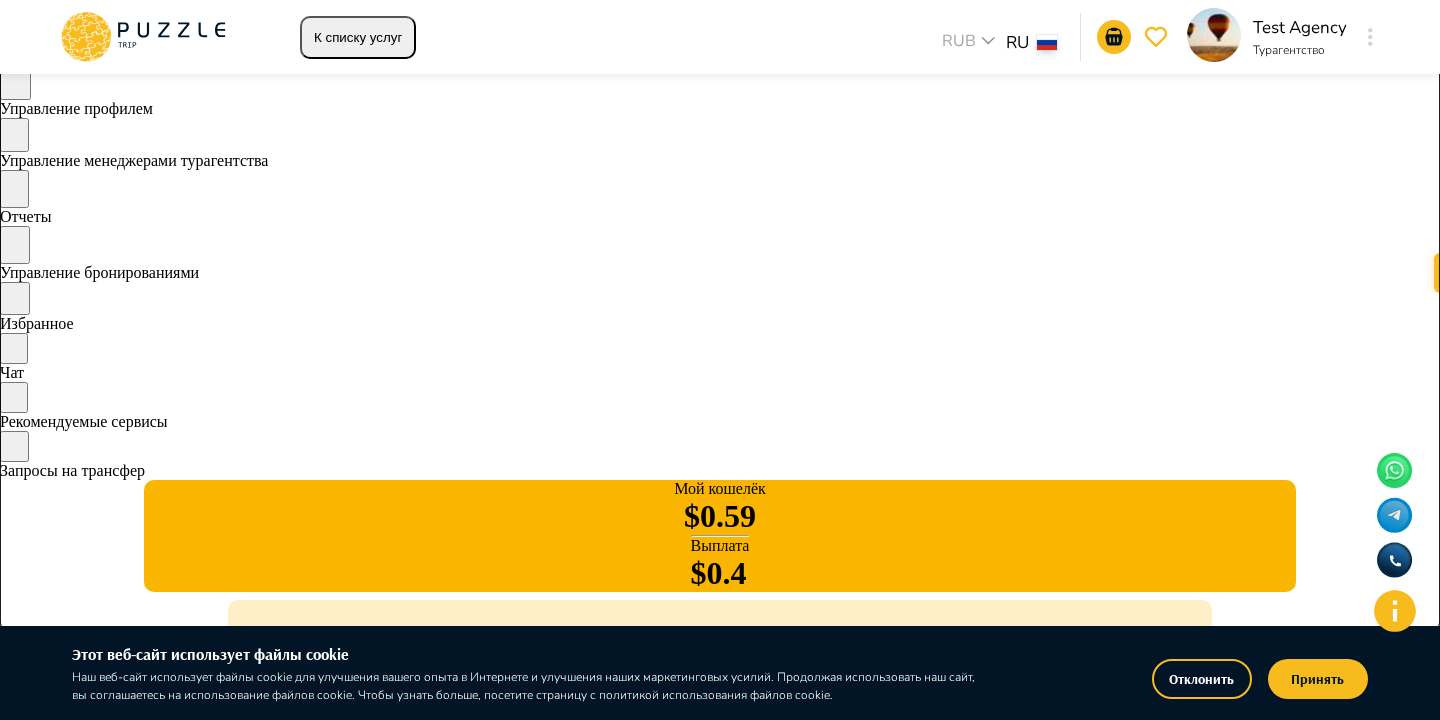 scroll, scrollTop: 88, scrollLeft: 0, axis: vertical 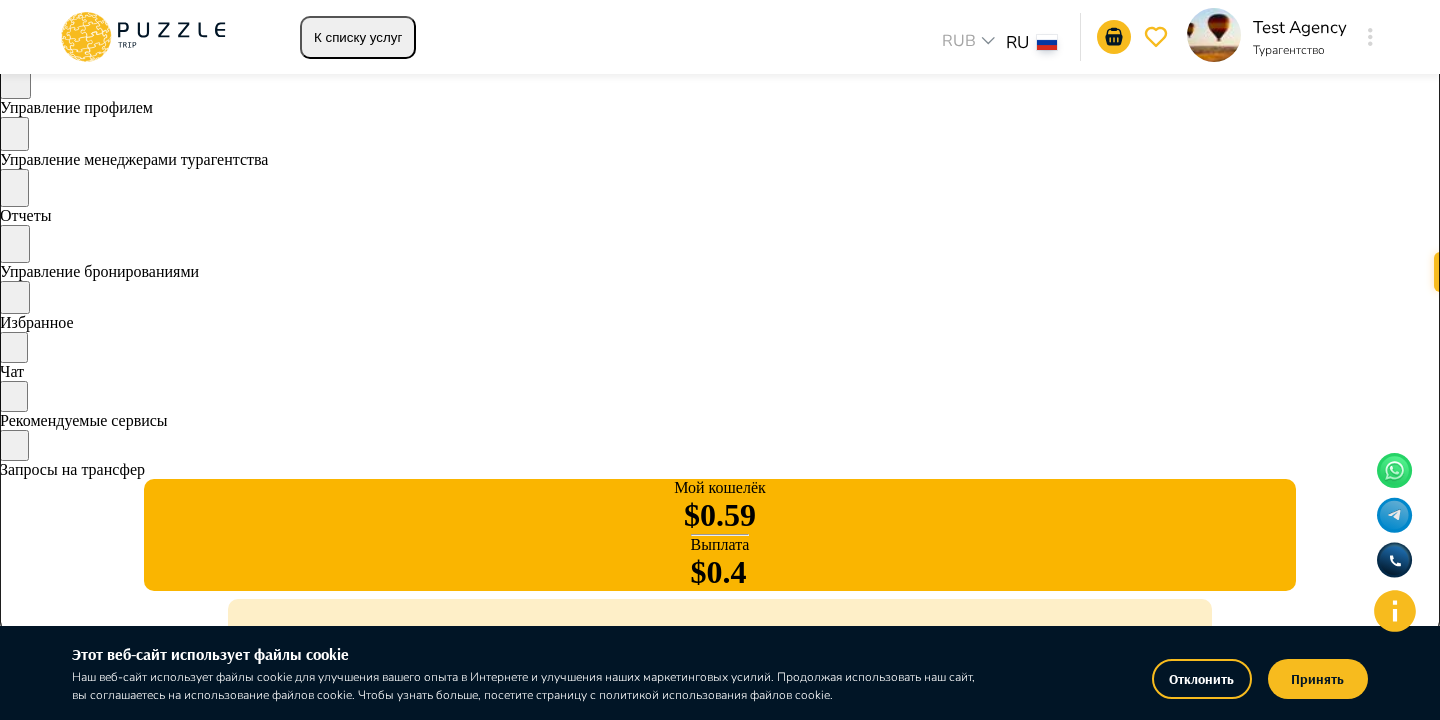 click on "Запросы на трансфер" at bounding box center (72, 469) 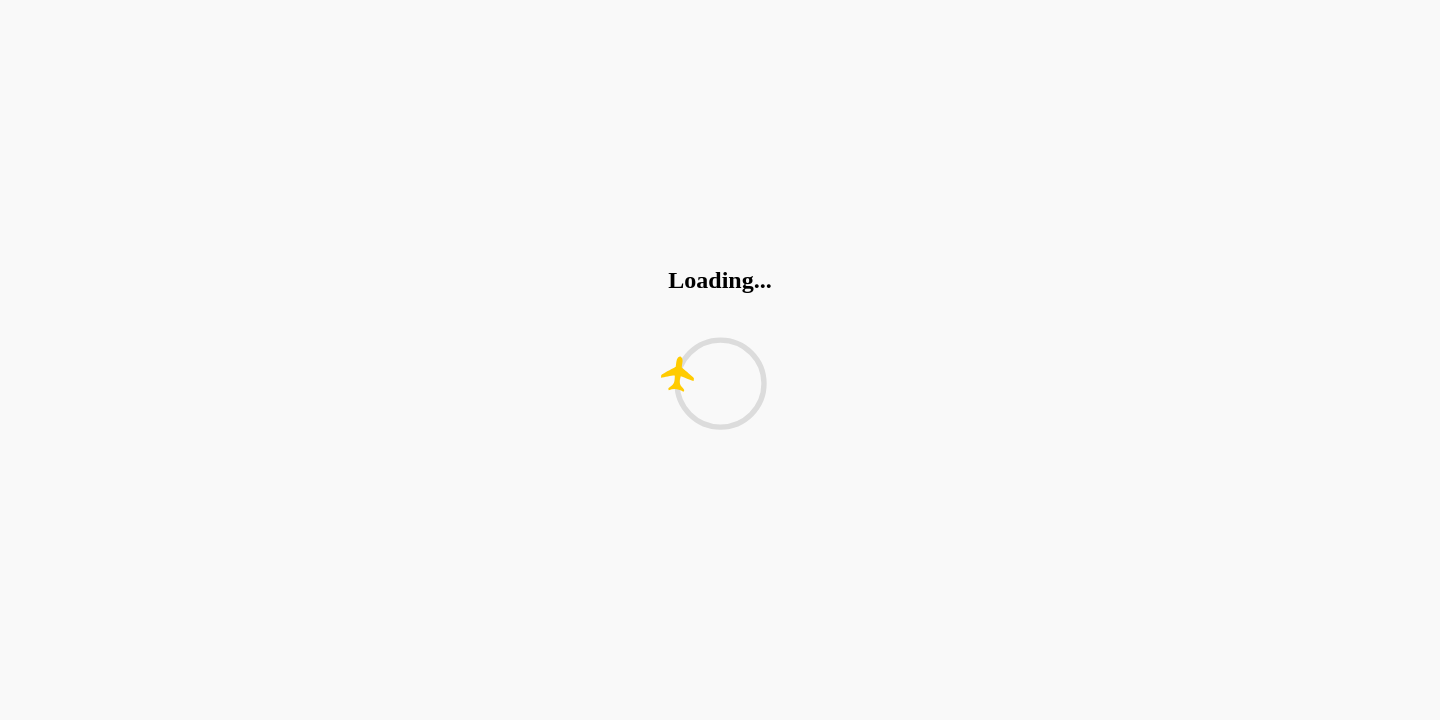 scroll, scrollTop: 0, scrollLeft: 0, axis: both 